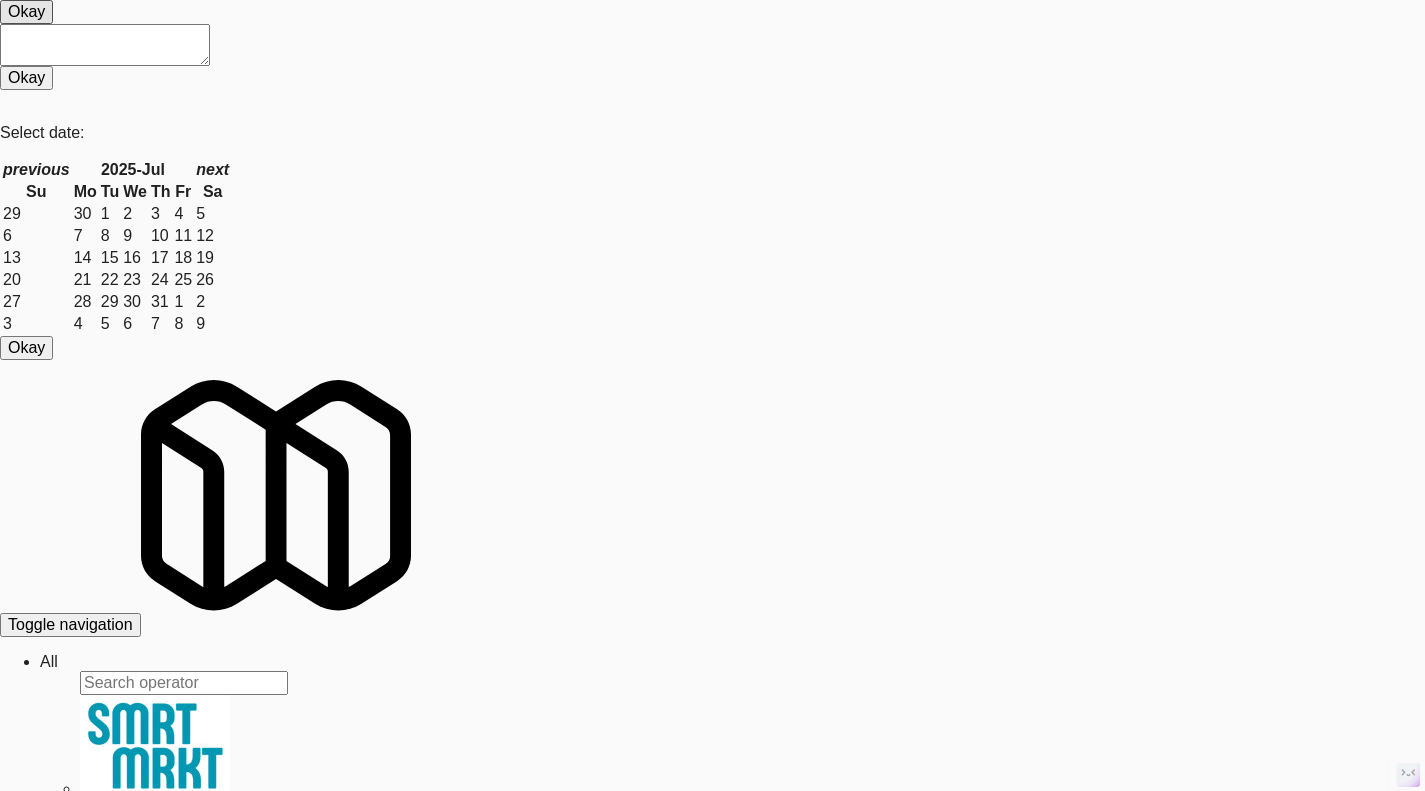 click on "View" at bounding box center [293, 30749] 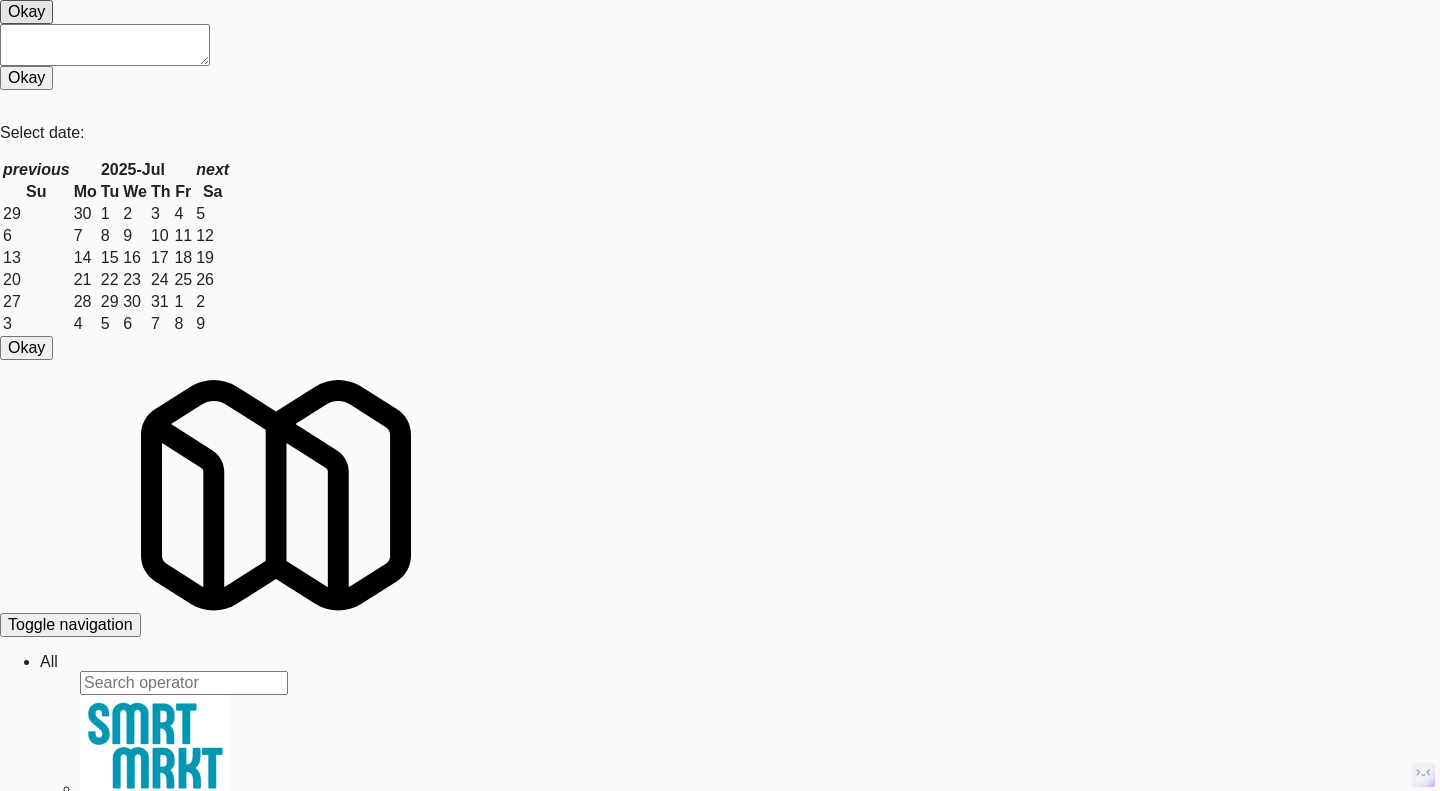 click at bounding box center (720, 31121) 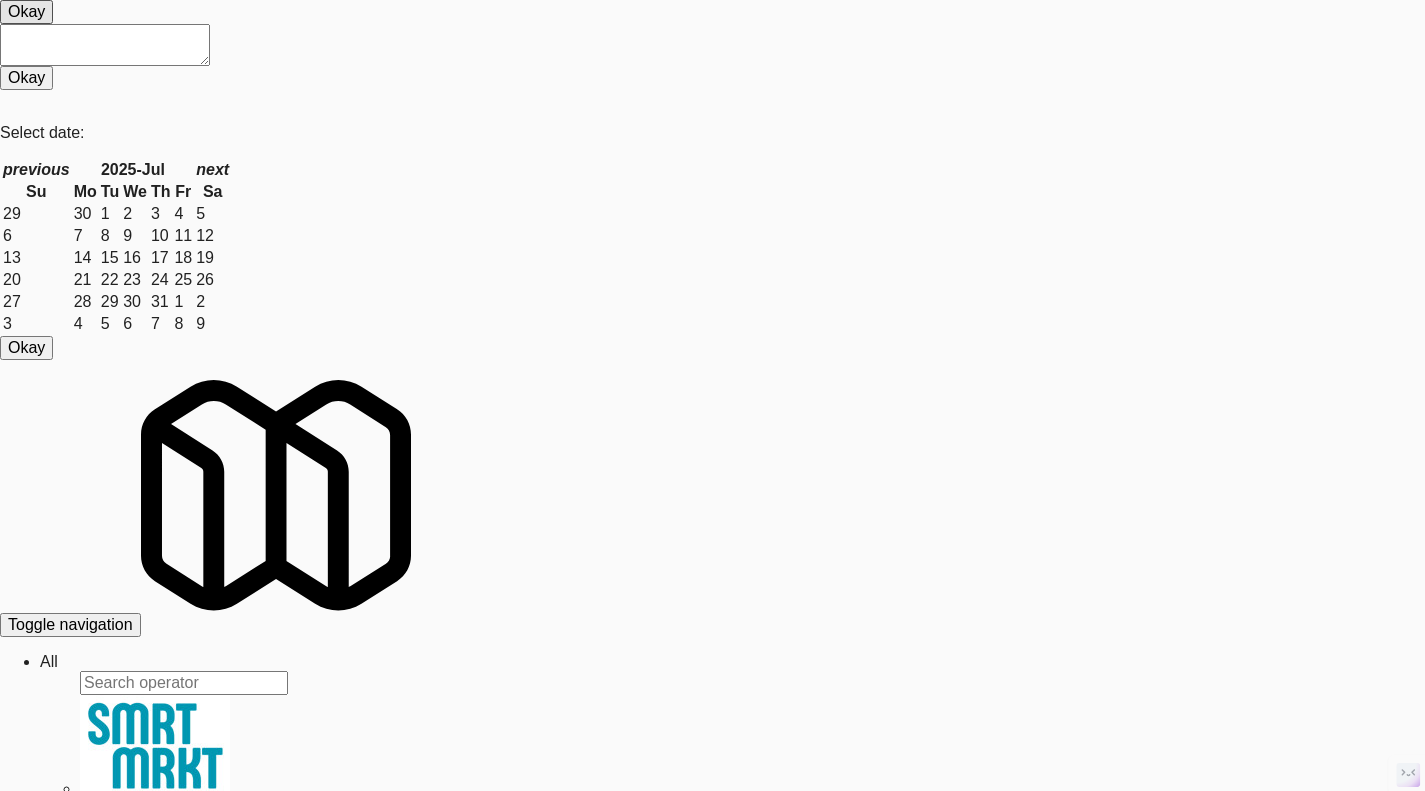 click on "eleven55" at bounding box center (104, 30481) 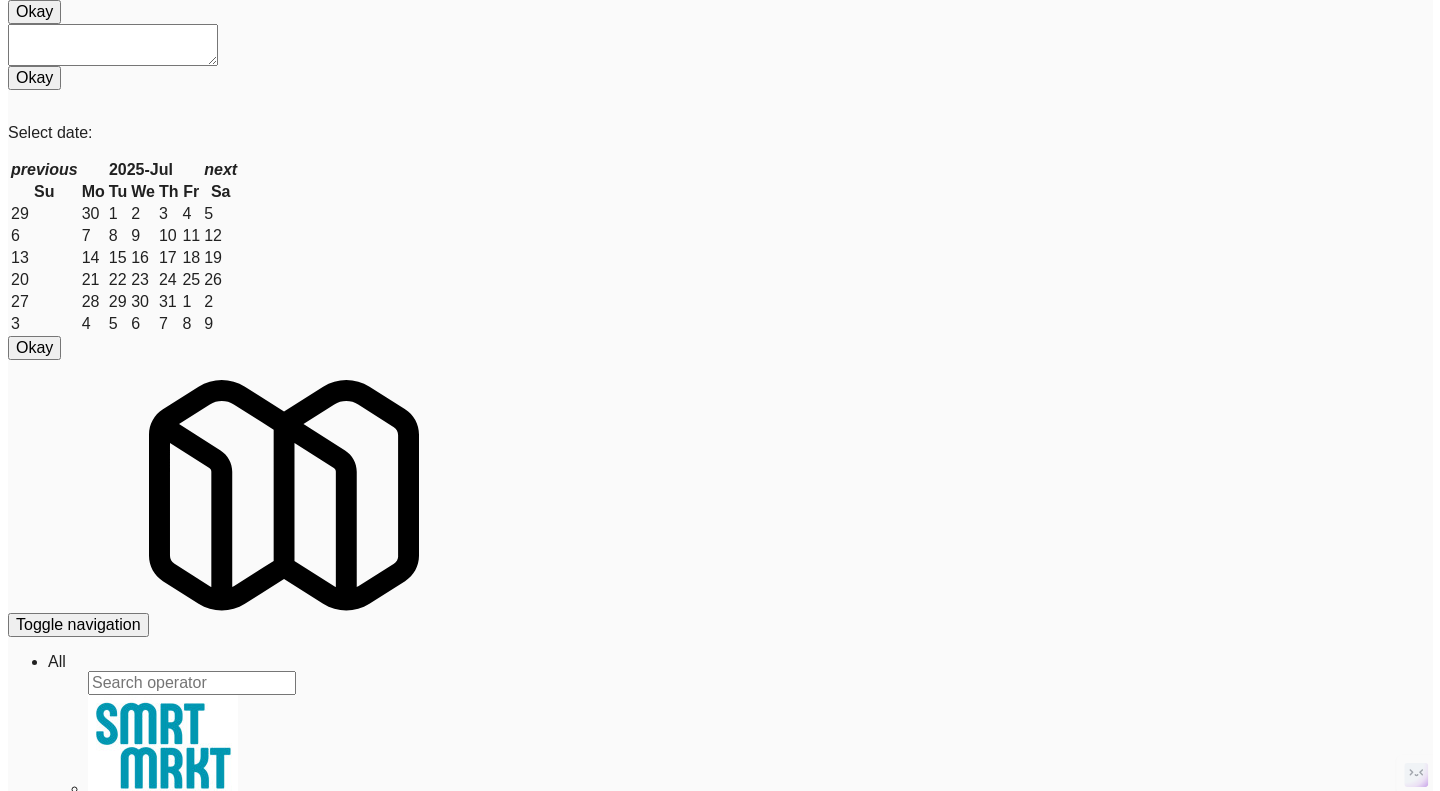 scroll, scrollTop: 0, scrollLeft: 0, axis: both 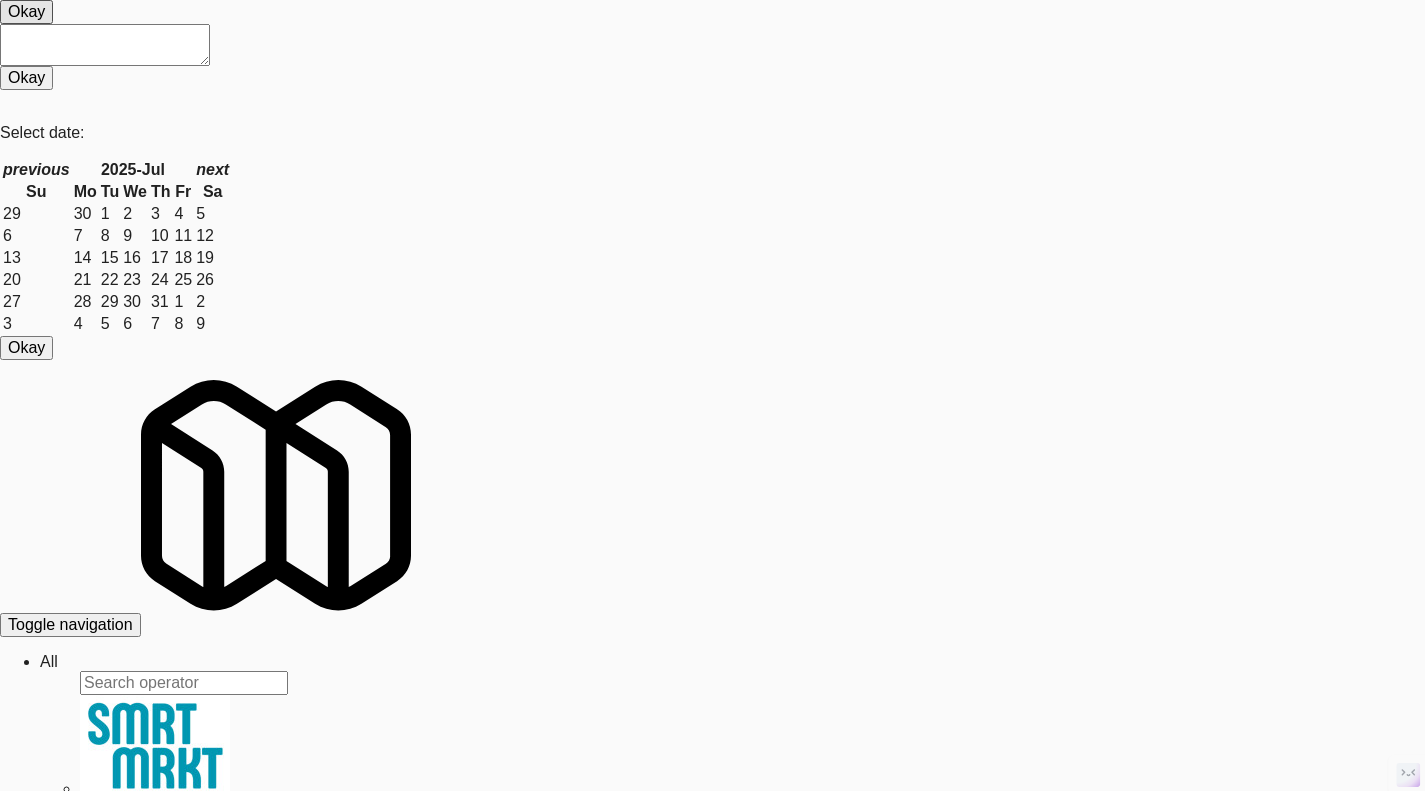 click on "Operations" at bounding box center [49, 661] 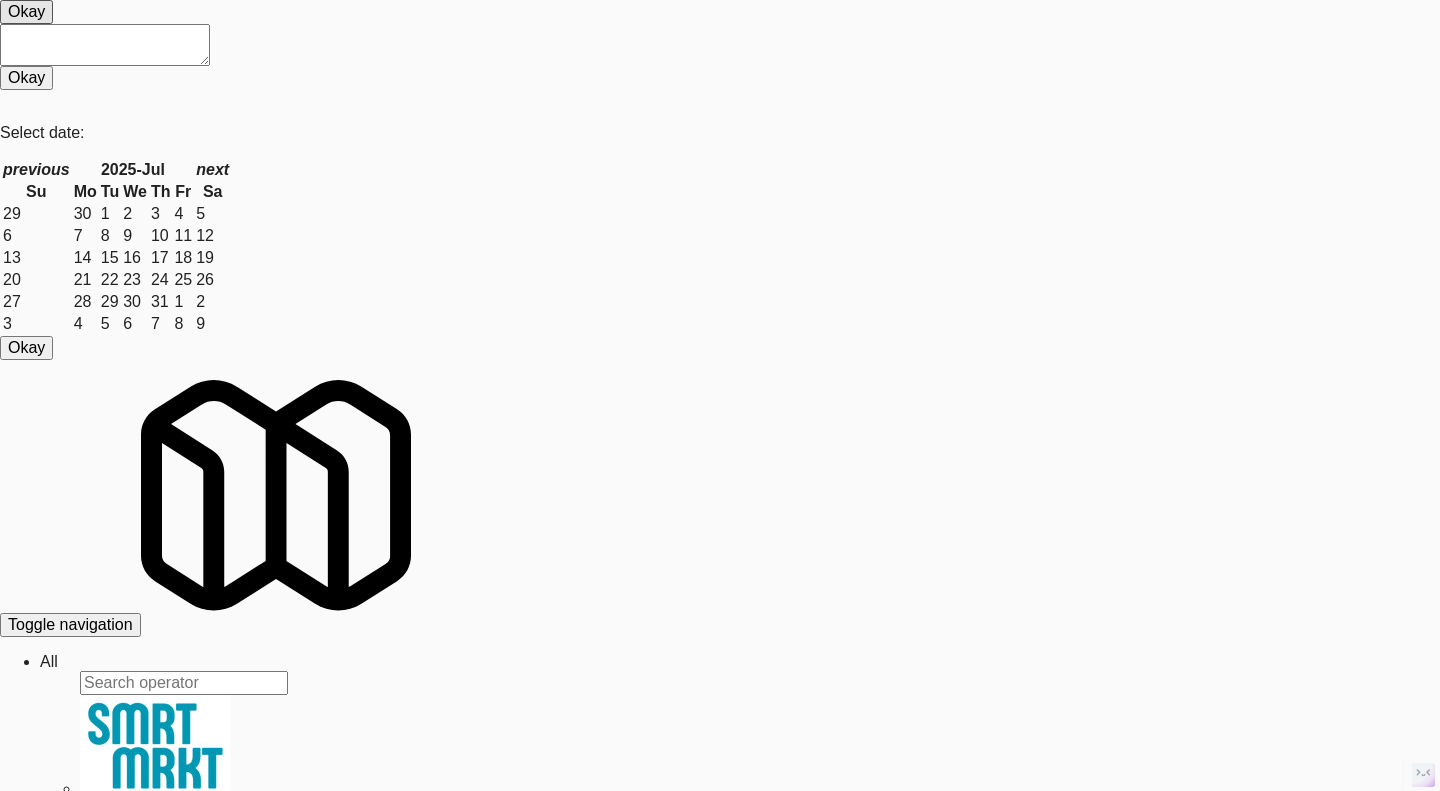 click on "Ping" at bounding box center [190, 31237] 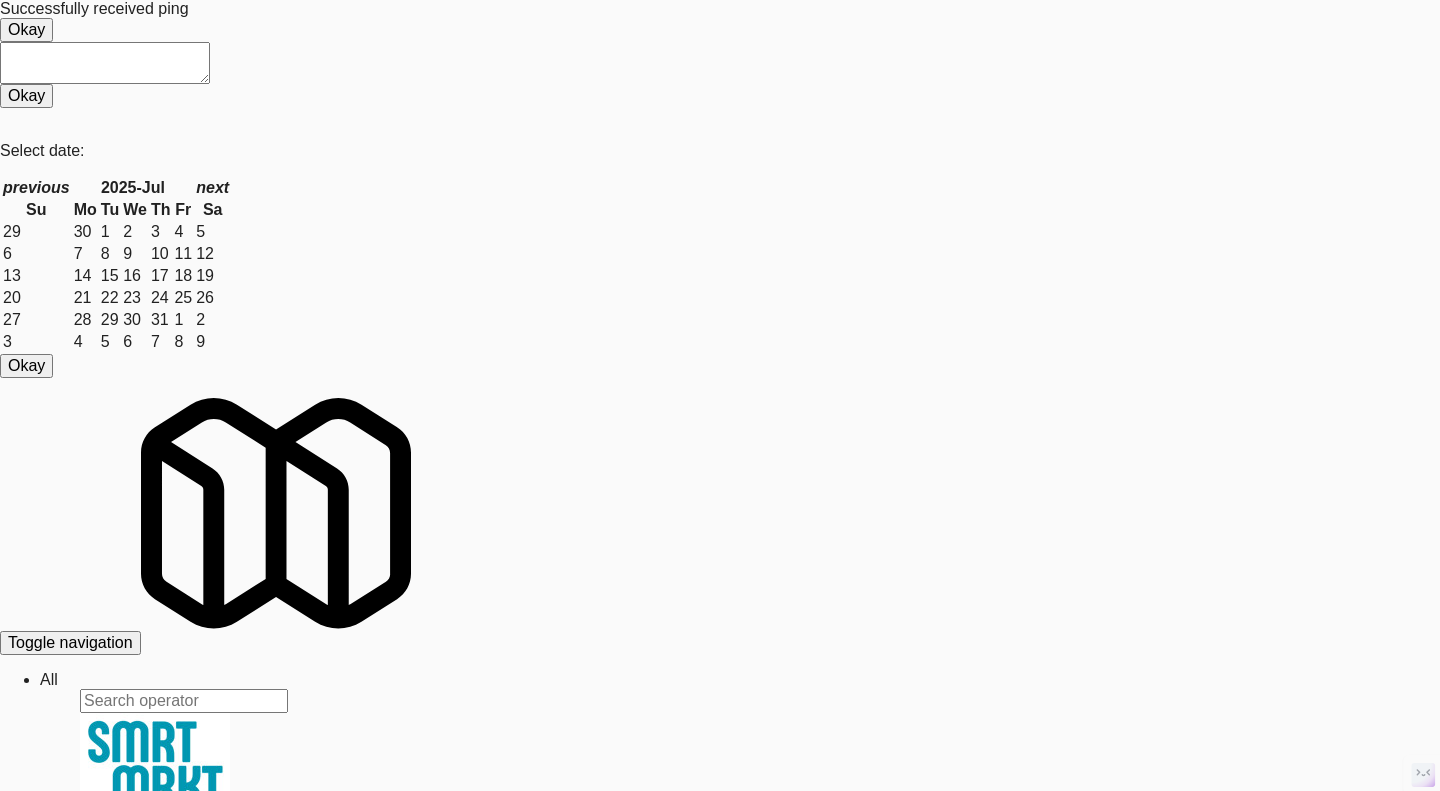 click on "System Check" at bounding box center (53, 31109) 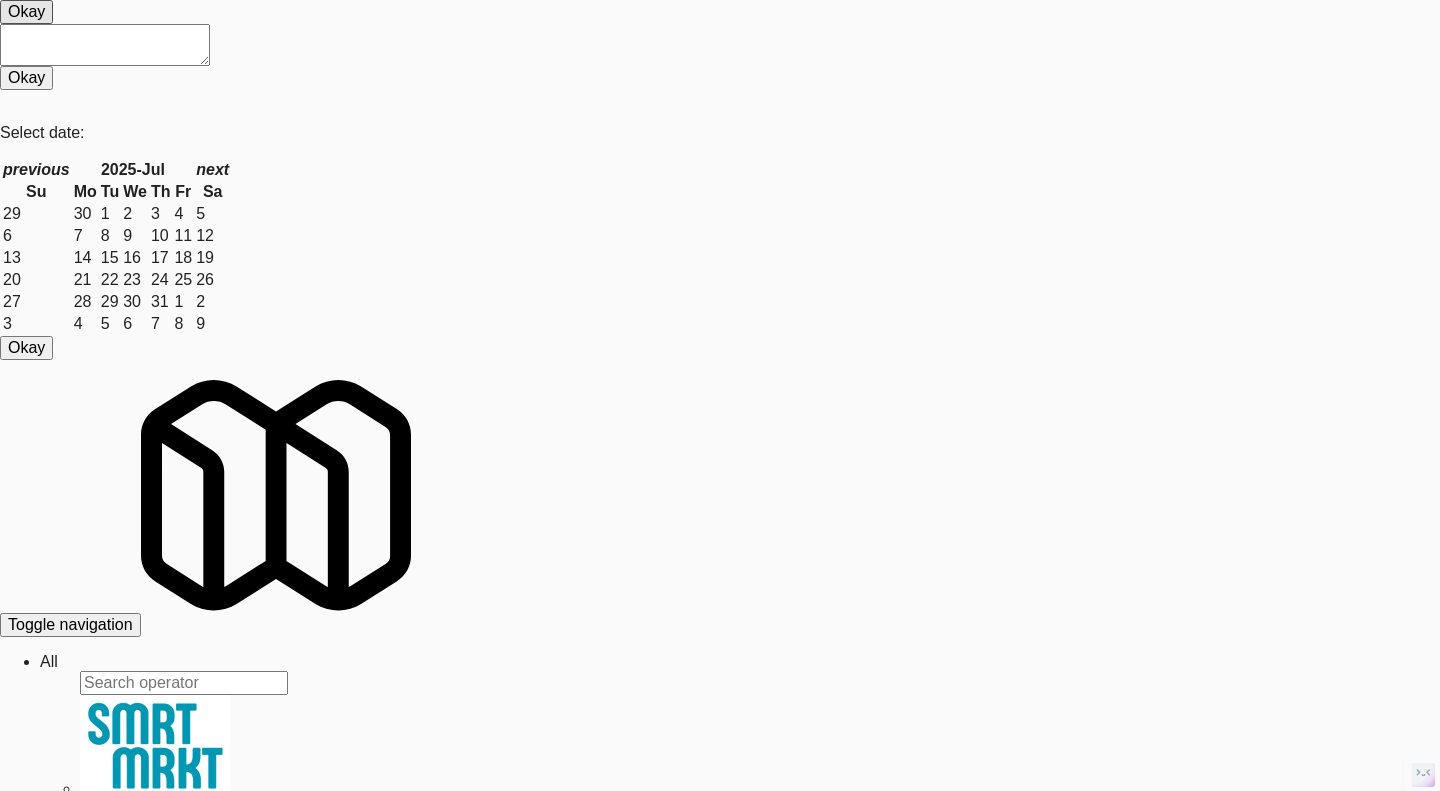 scroll, scrollTop: 732, scrollLeft: 0, axis: vertical 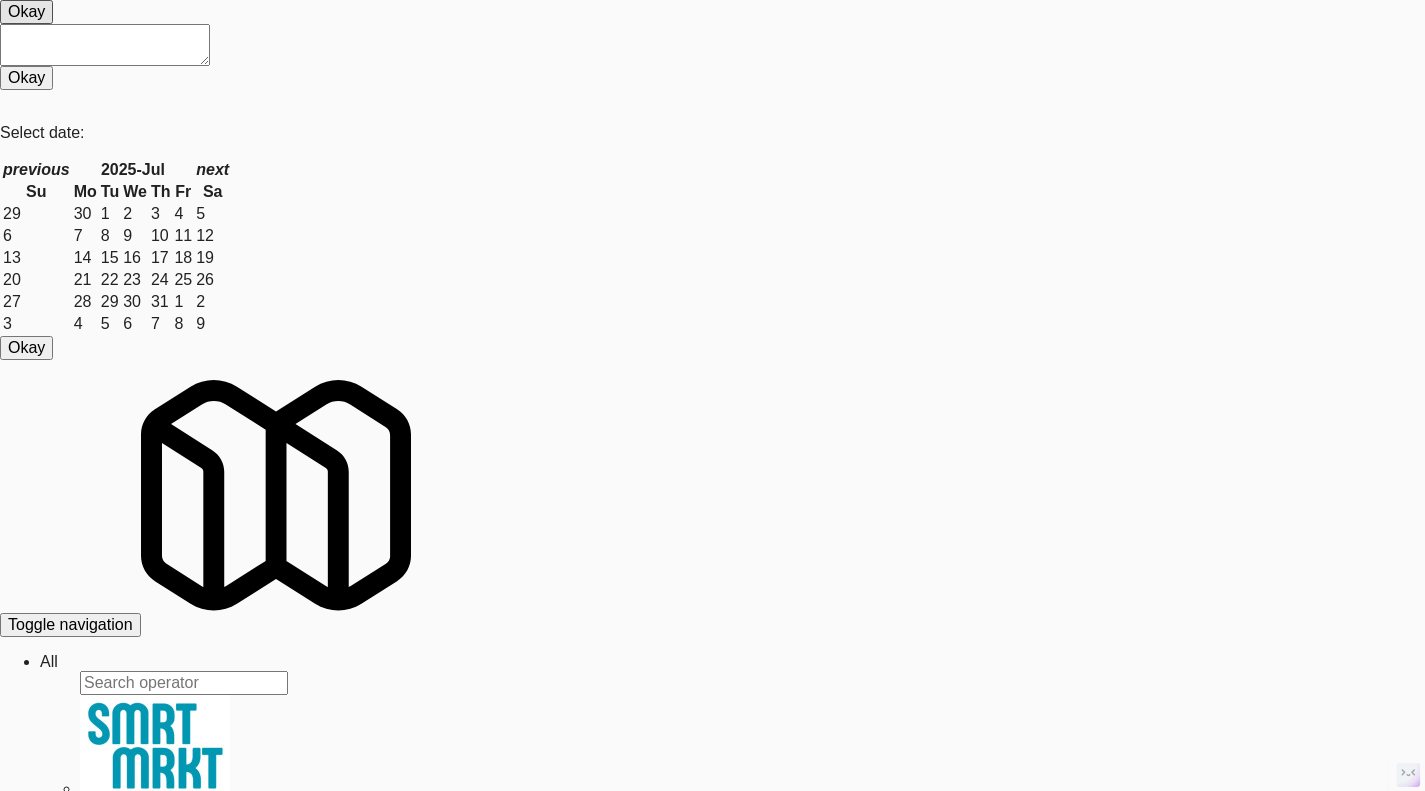 click on "View" at bounding box center [70, 30677] 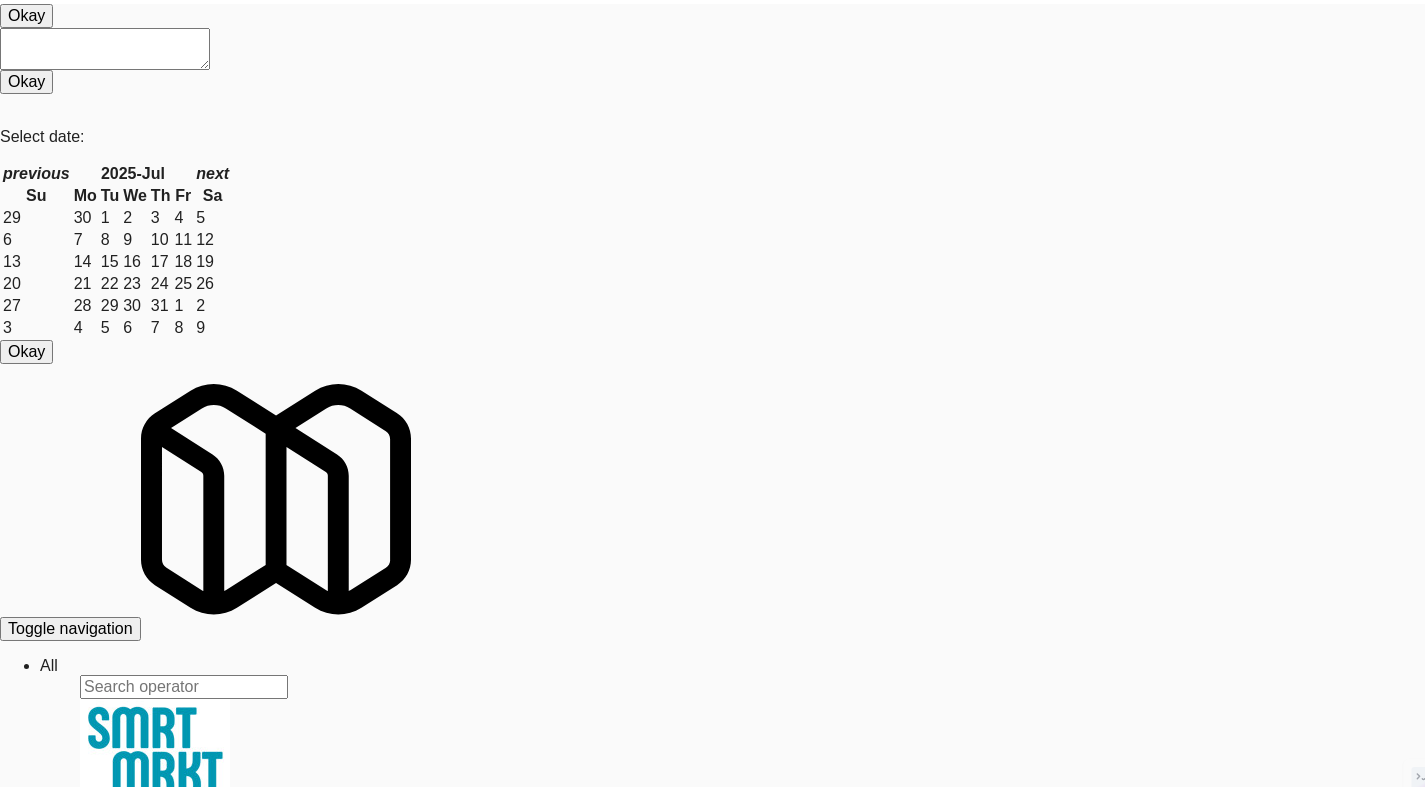 scroll, scrollTop: 0, scrollLeft: 0, axis: both 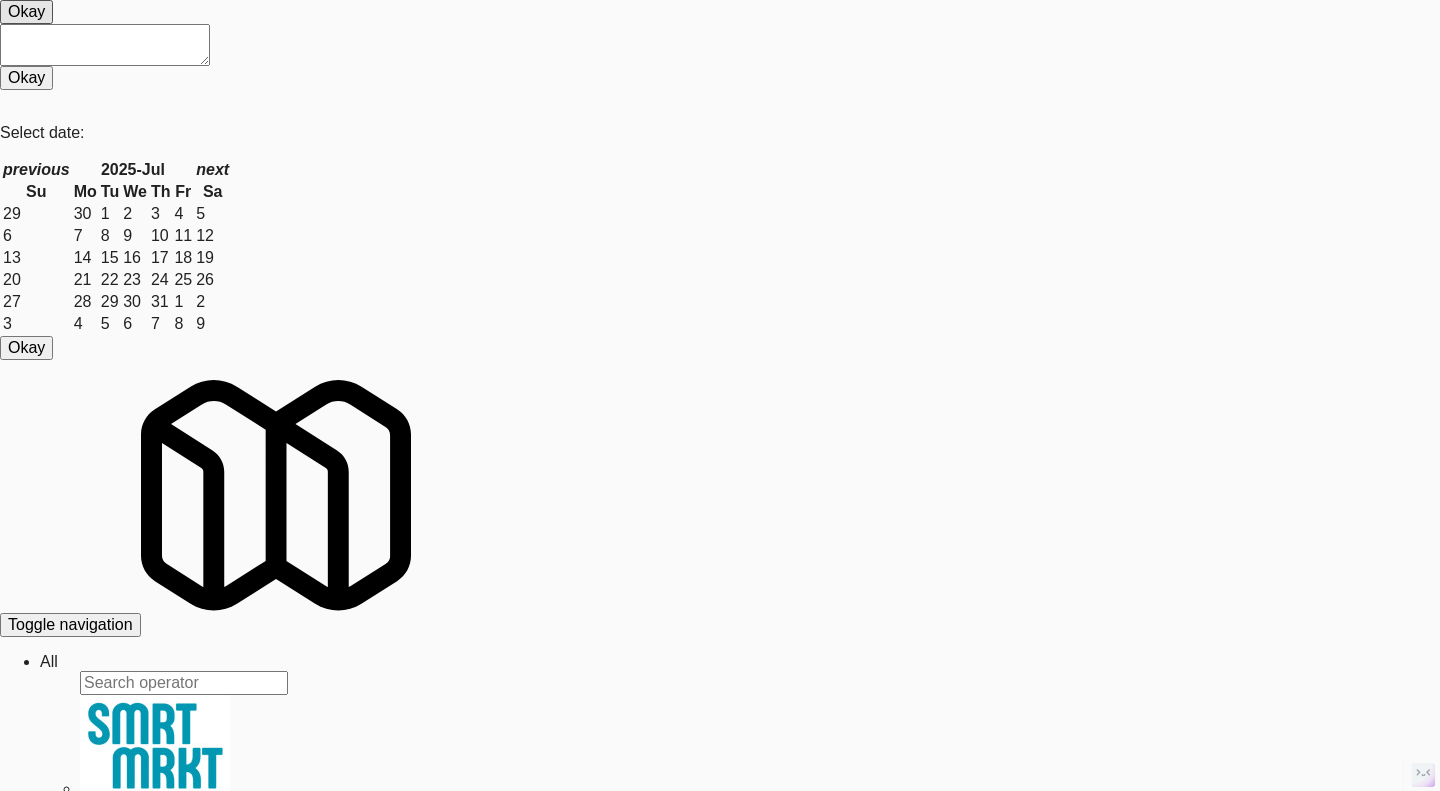 click at bounding box center [720, 31049] 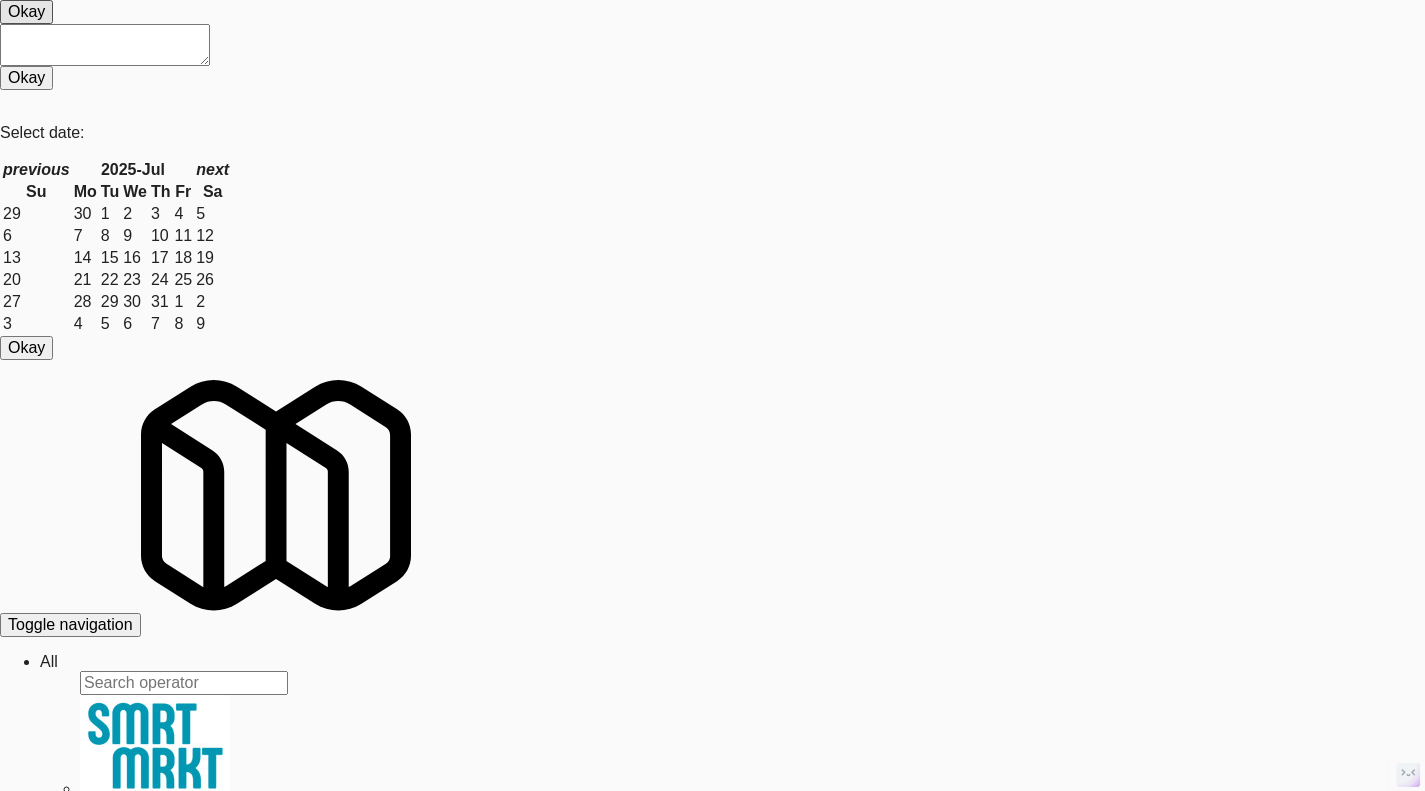 click on "[SERIAL]" at bounding box center (104, 30481) 